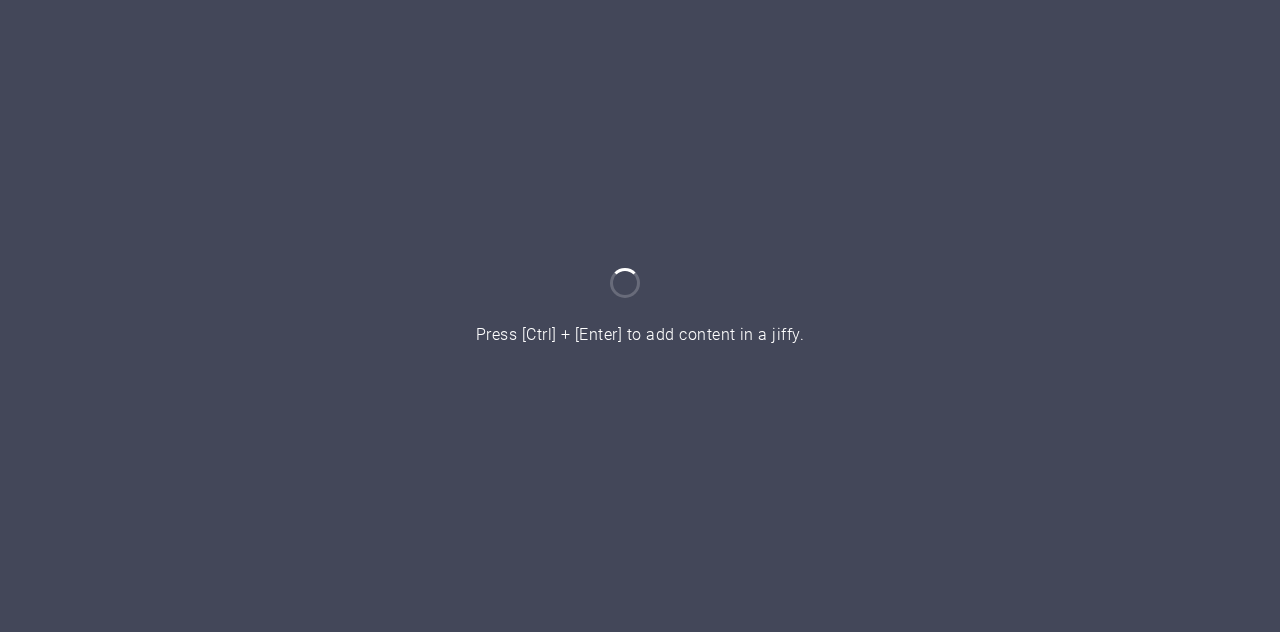 scroll, scrollTop: 0, scrollLeft: 0, axis: both 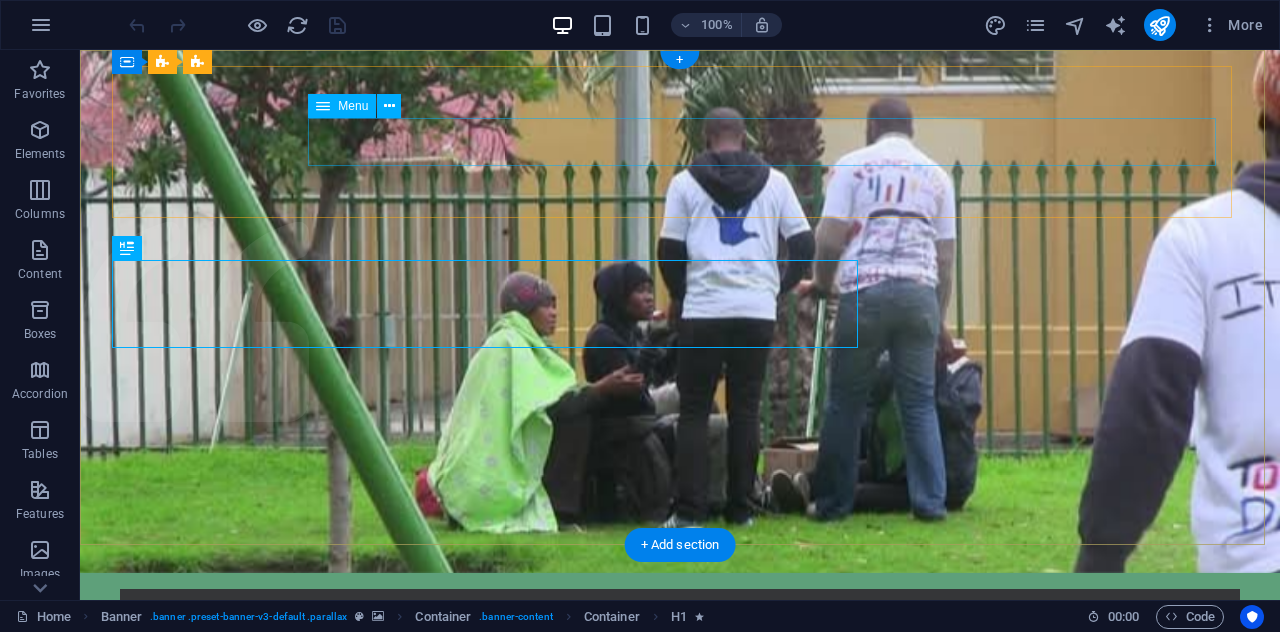 click on "Home About us What we do Projects Donate" at bounding box center [680, 749] 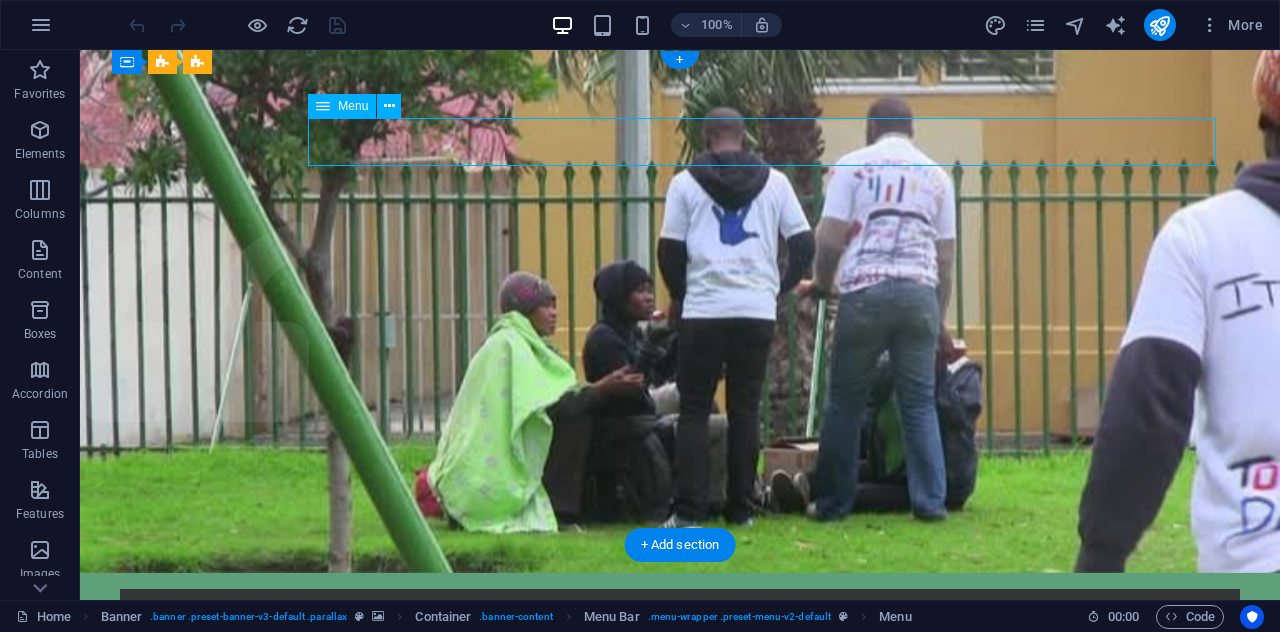 click on "Home About us What we do Projects Donate" at bounding box center [680, 749] 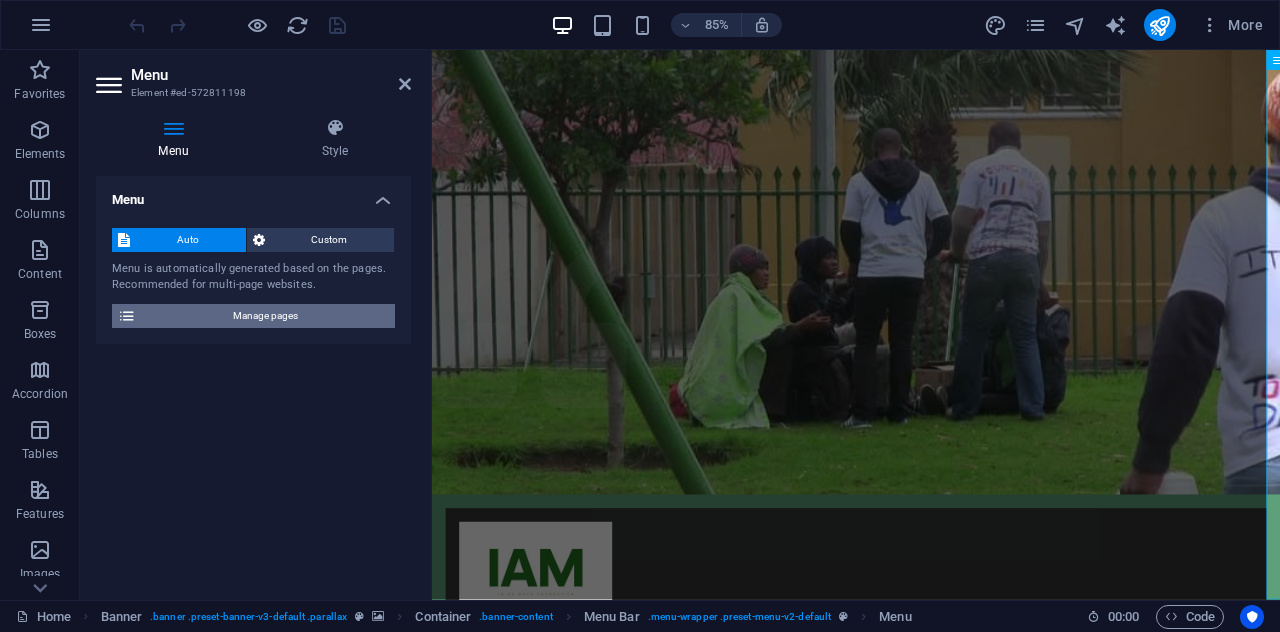 click on "Manage pages" at bounding box center (265, 316) 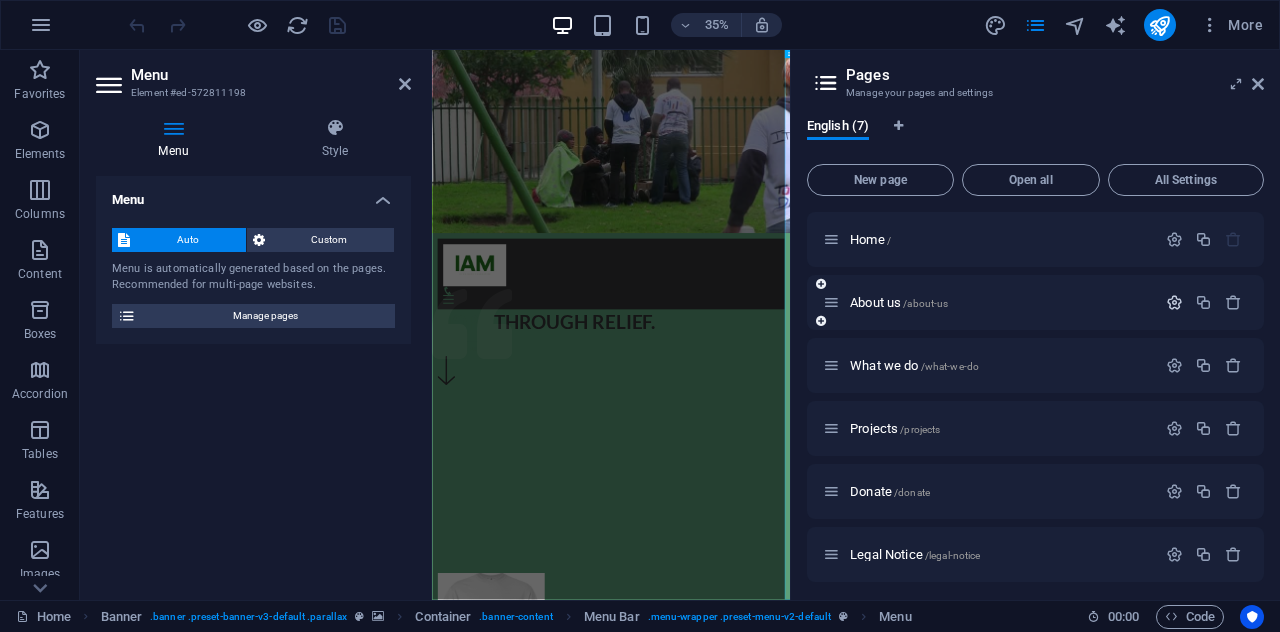 click at bounding box center [1174, 302] 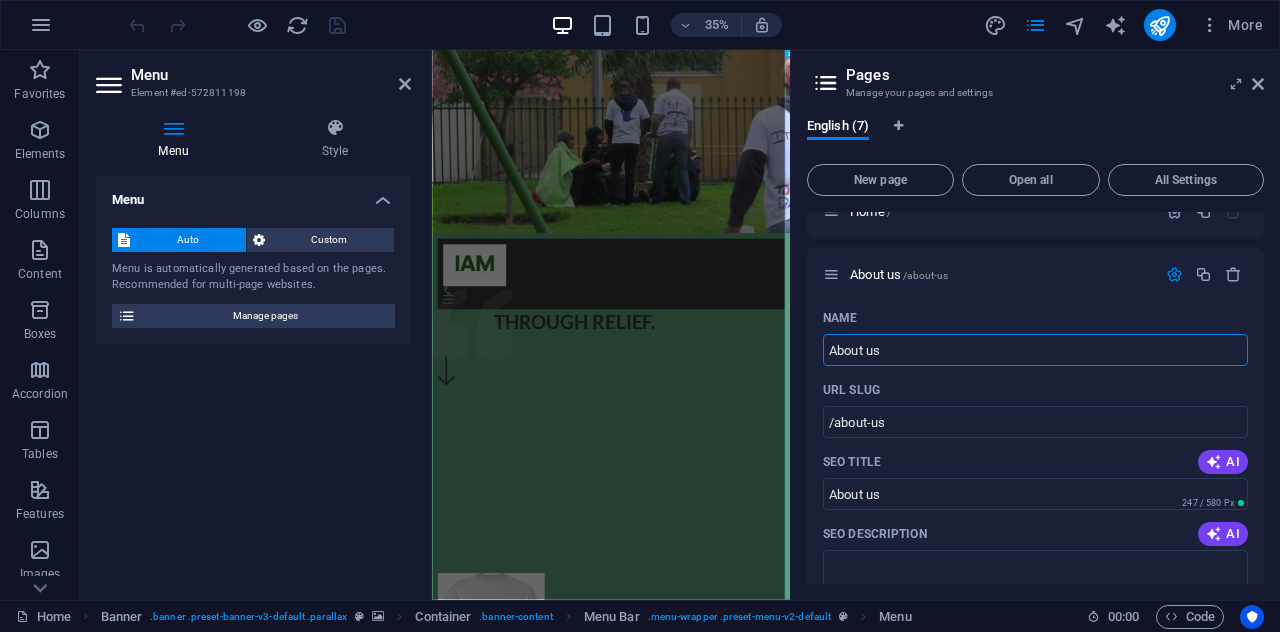 scroll, scrollTop: 25, scrollLeft: 0, axis: vertical 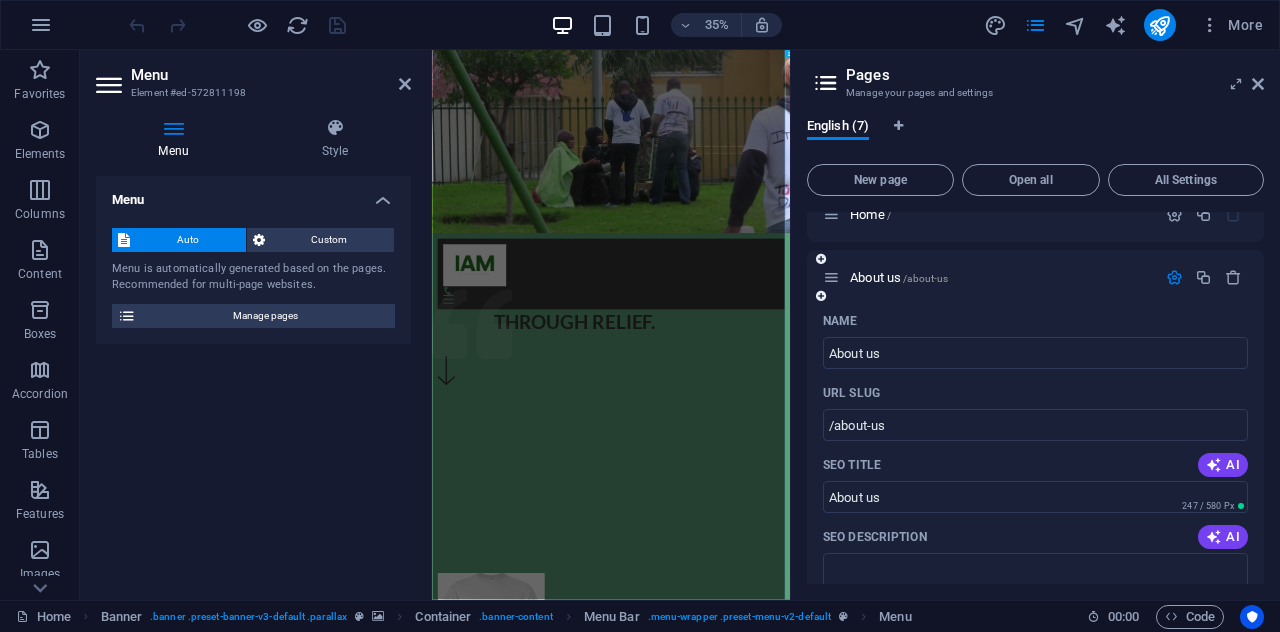 click on "About us /about-us" at bounding box center (989, 277) 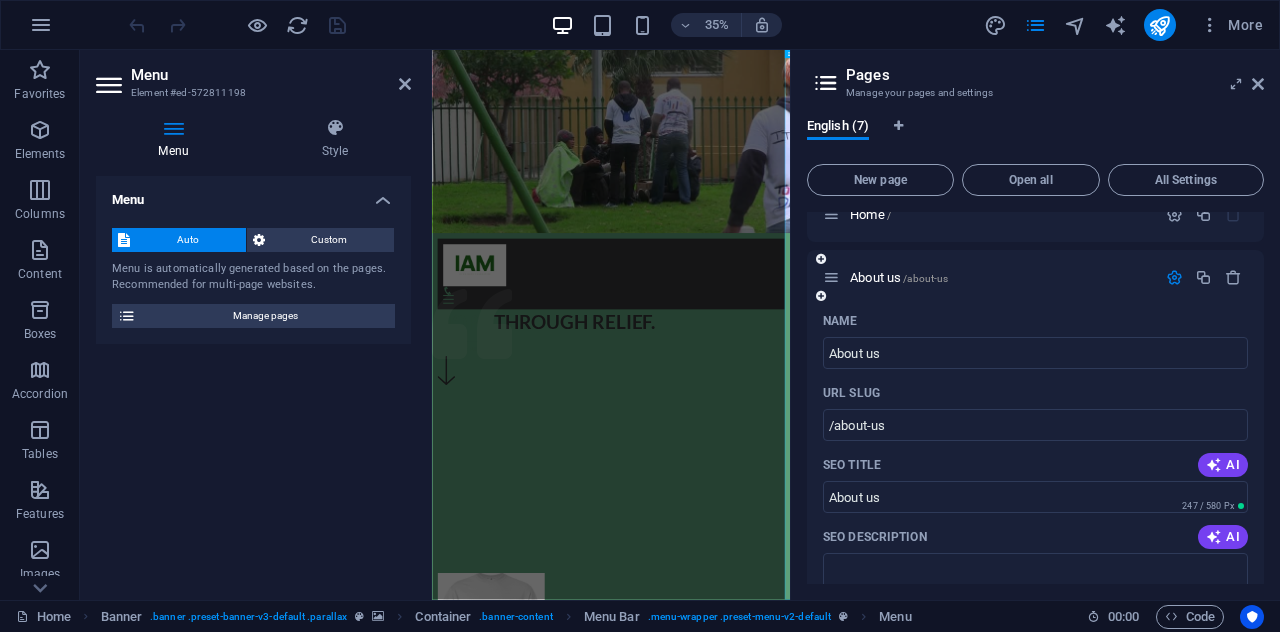 click at bounding box center [831, 277] 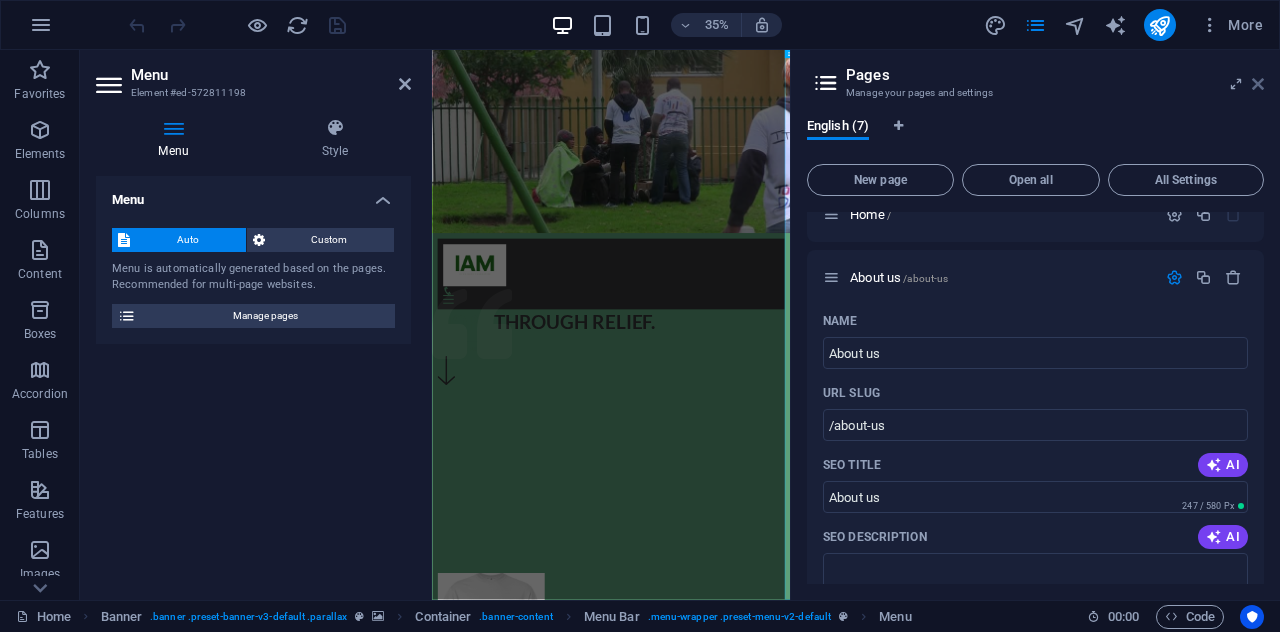 click at bounding box center (1258, 84) 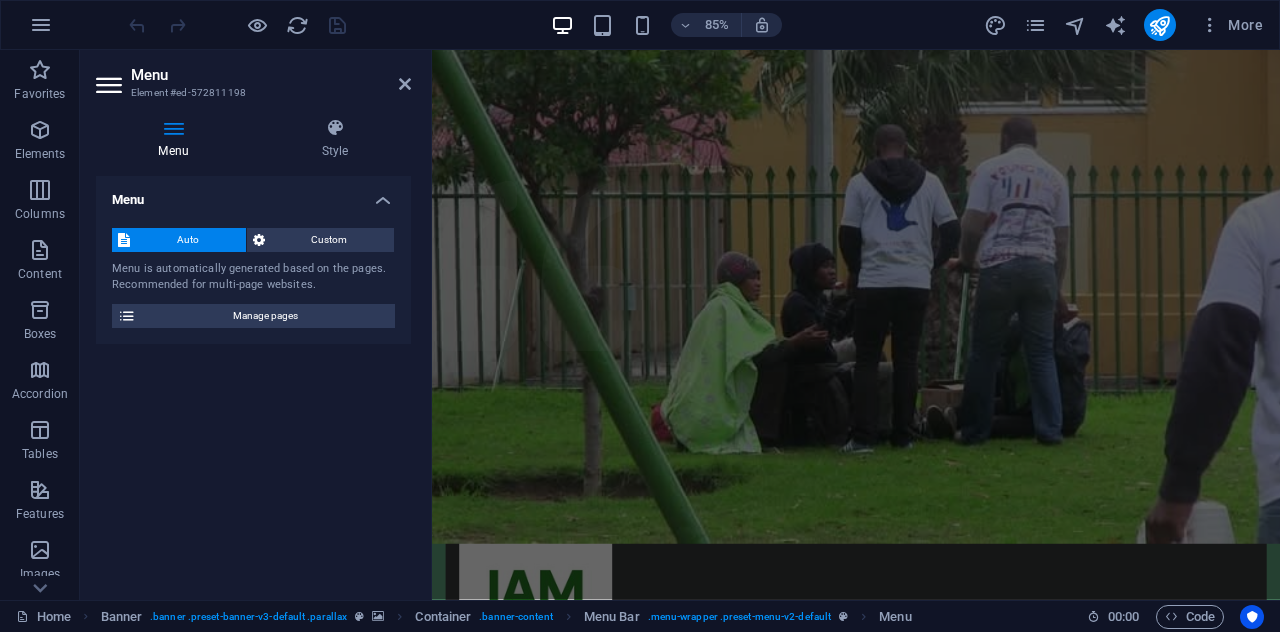 scroll, scrollTop: 0, scrollLeft: 0, axis: both 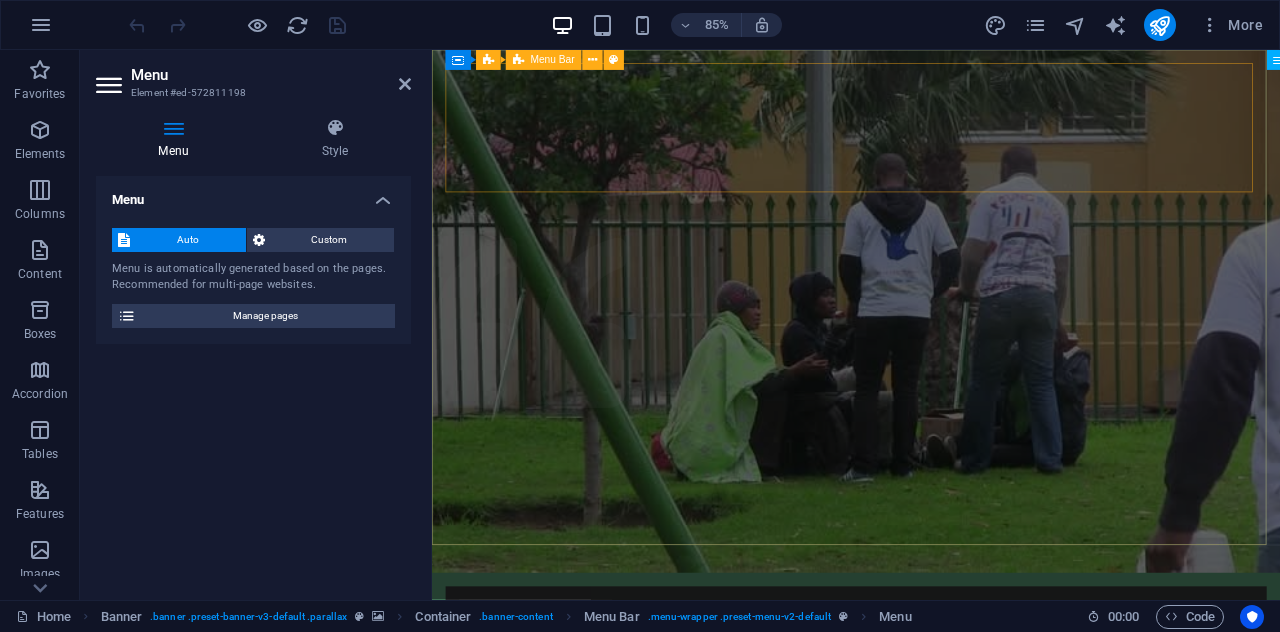 click on "Home About us What we do Projects Donate" at bounding box center (931, 782) 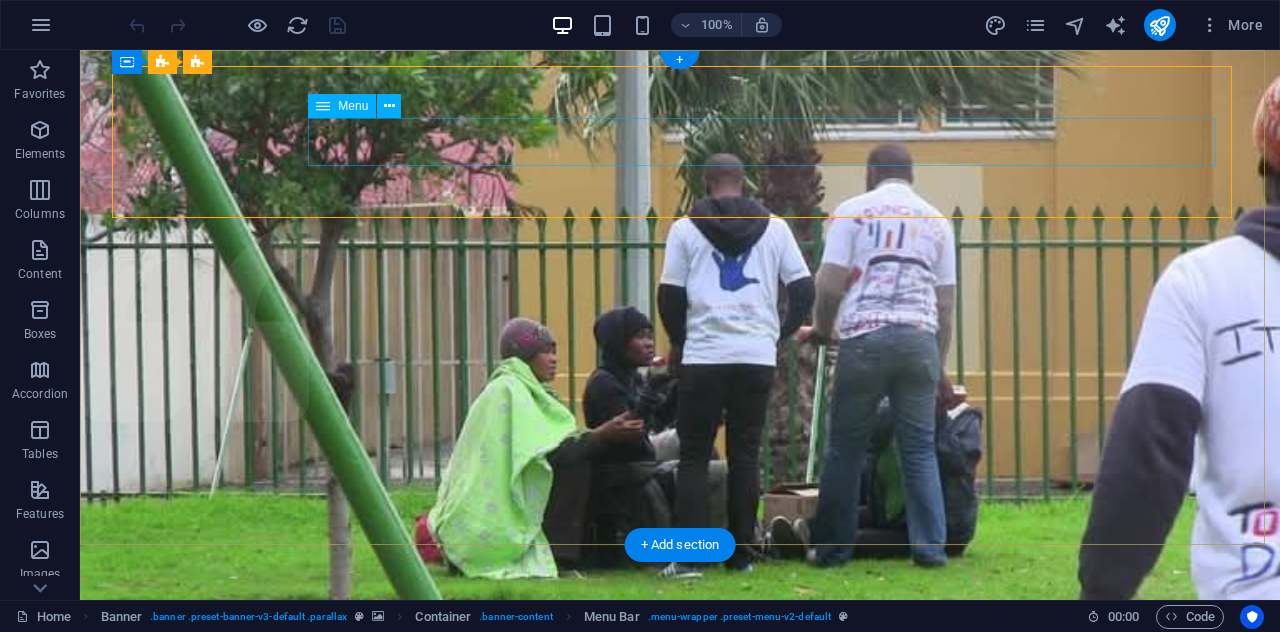 click on "Home About us What we do Projects Donate" at bounding box center [680, 841] 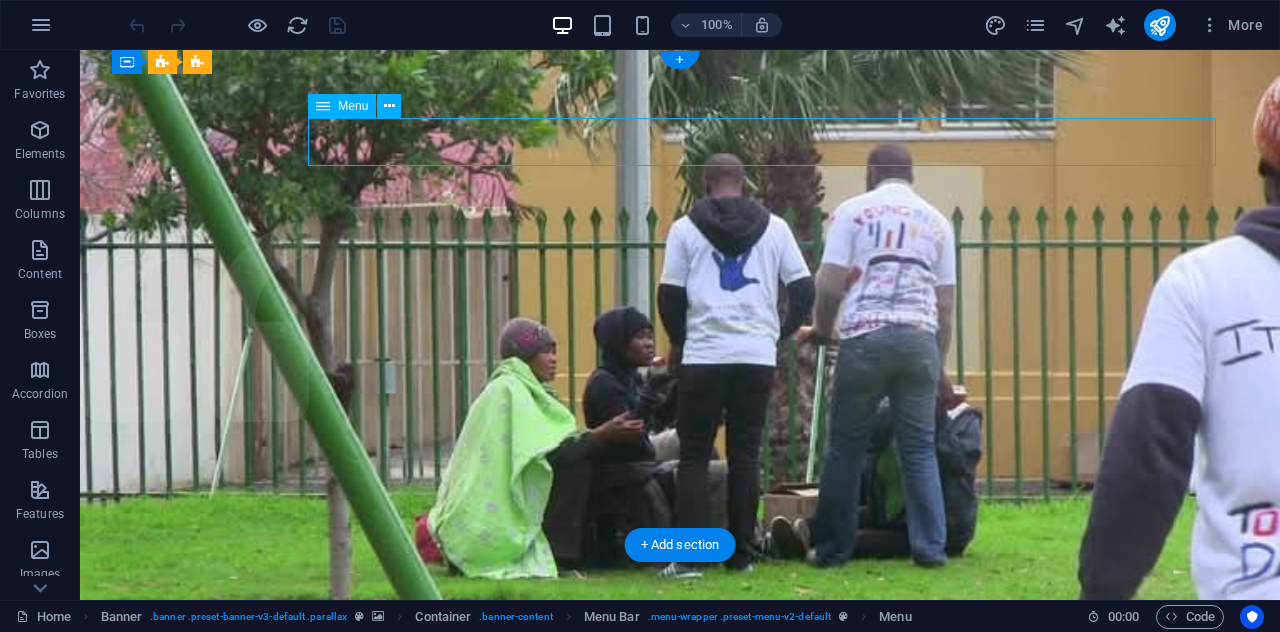 click on "Home About us What we do Projects Donate" at bounding box center (680, 841) 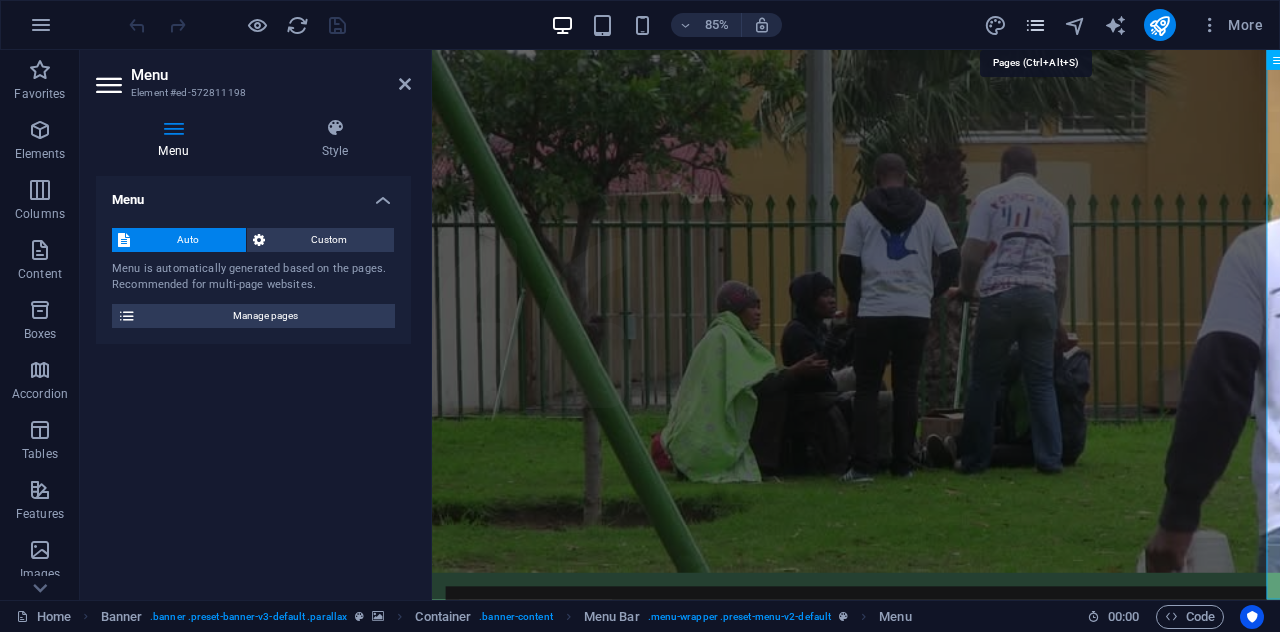 click at bounding box center (1035, 25) 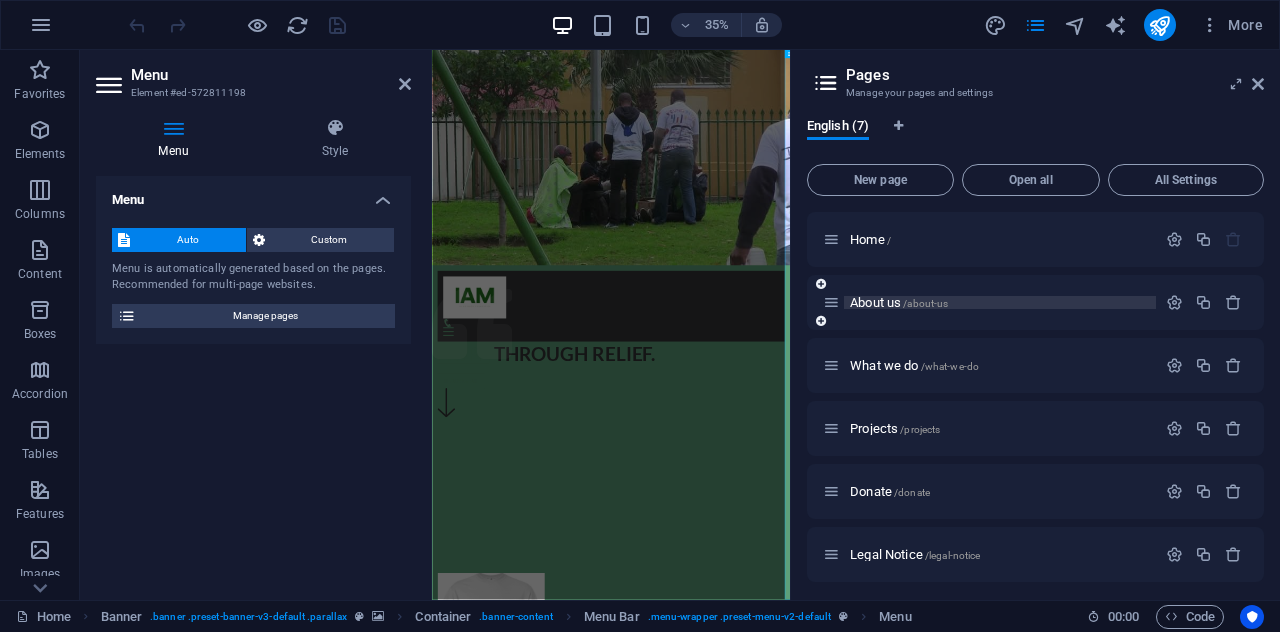 click on "About us /about-us" at bounding box center [1000, 302] 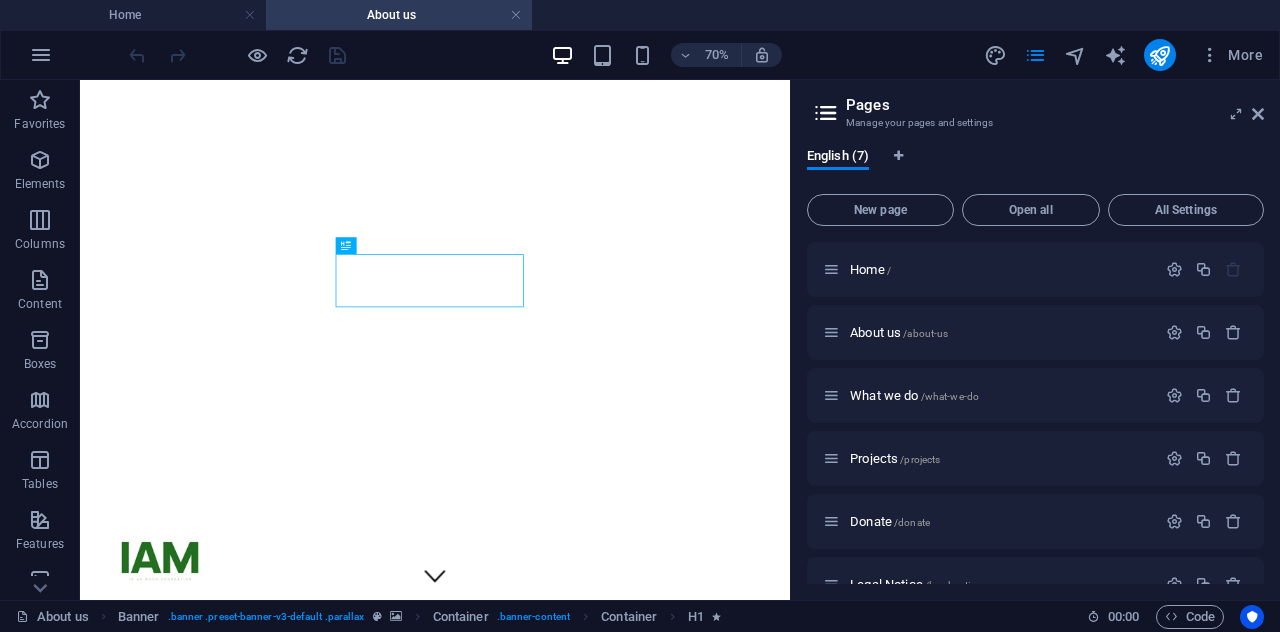 scroll, scrollTop: 0, scrollLeft: 0, axis: both 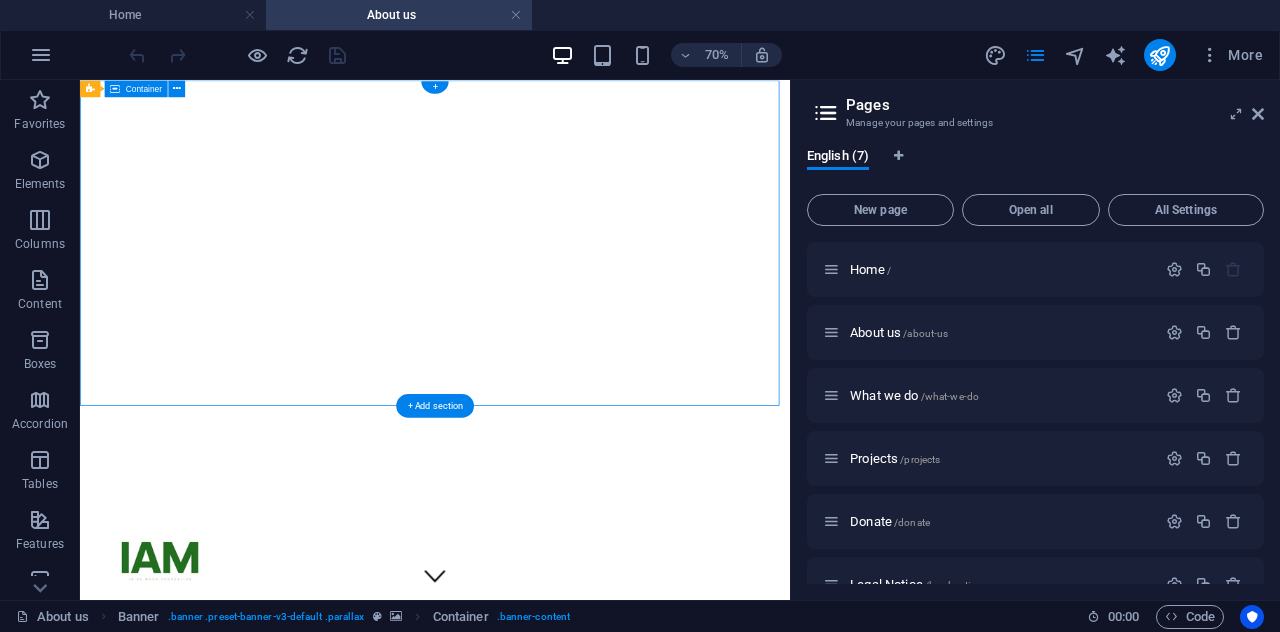 drag, startPoint x: 1068, startPoint y: 223, endPoint x: 1068, endPoint y: 234, distance: 11 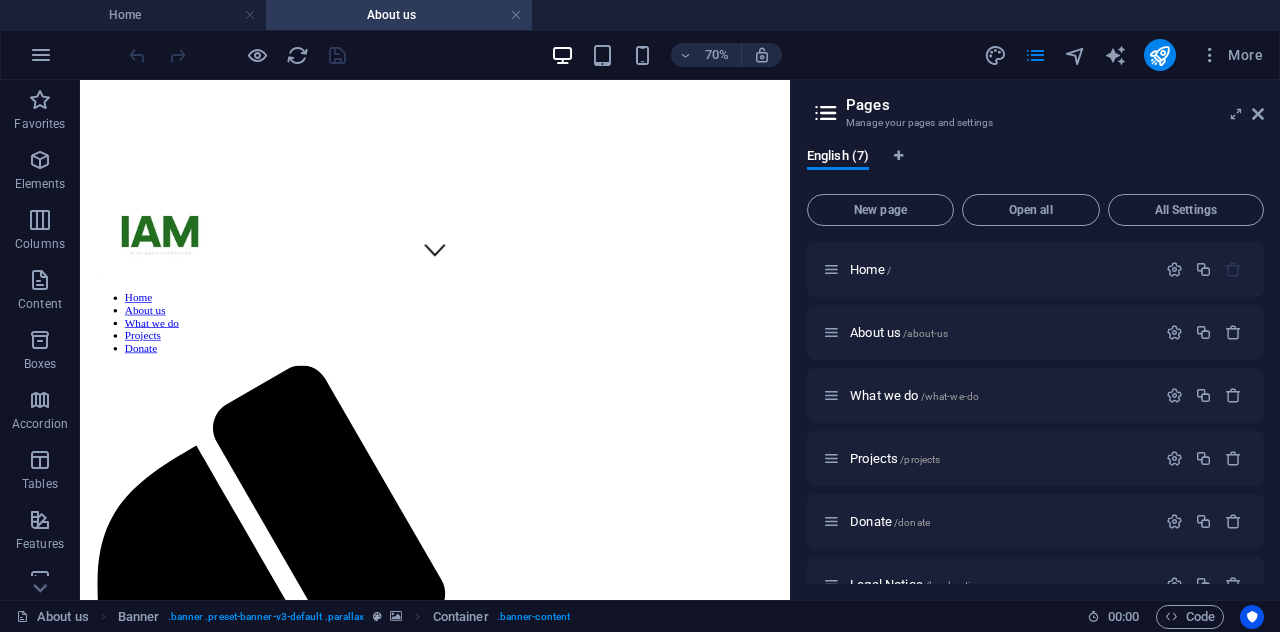scroll, scrollTop: 478, scrollLeft: 0, axis: vertical 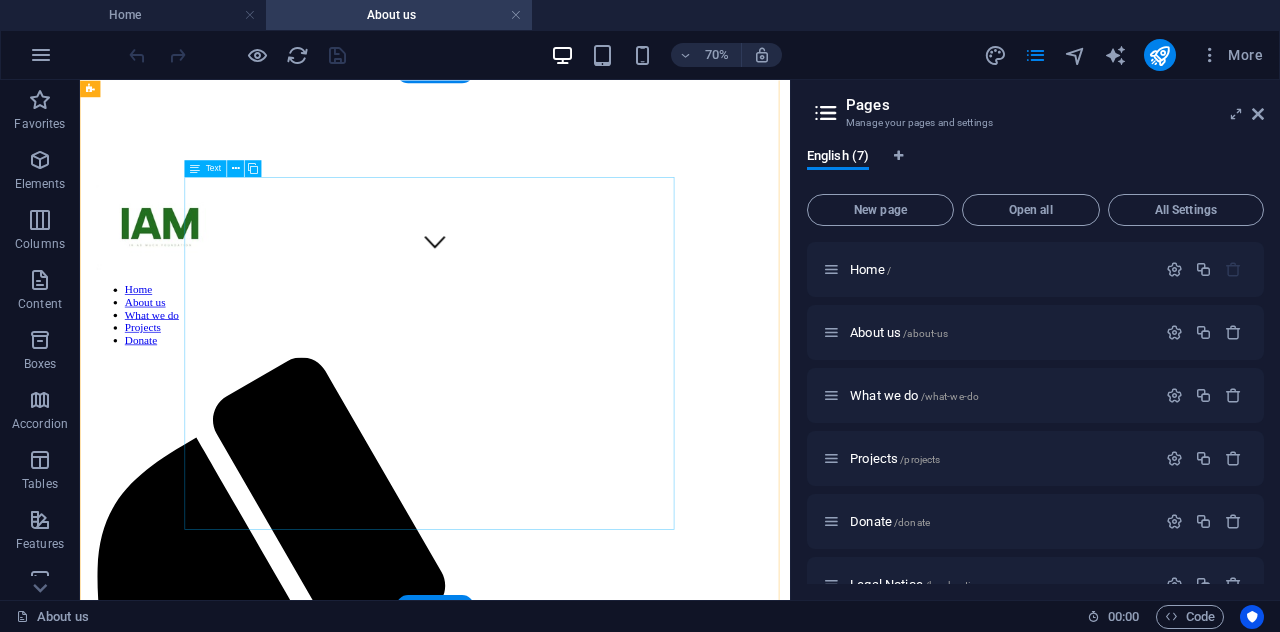 click on "In [YEAR], [FIRST] [LAST] encountered a juvenile at BOSASA child and youth care Centre while working as a facilitator for an organization called Young in Prison. Through some assessments, it was discovered that the juvenile was incarcerated for stealing slices of cheese at a shop. He came from a poor family, and was someone who needed support. He had to drop out of school due to his incarceration and other socio-economic factors. It was in supporting this person that he realized one does not have to relieve the pain of everyone, but helping one person at a time can have a ripple effect. This experience inspired the formation of In As Much Foundation as an organization. The experiences we gained through these engagements over the past 10 years, have guided our strategic objectives, goals and plans over the next 5 years as we seek to empower individuals and families to uplift themselves from poverty by providing them with stepping stones to success that enables them to be self-reliant." at bounding box center (587, 2129) 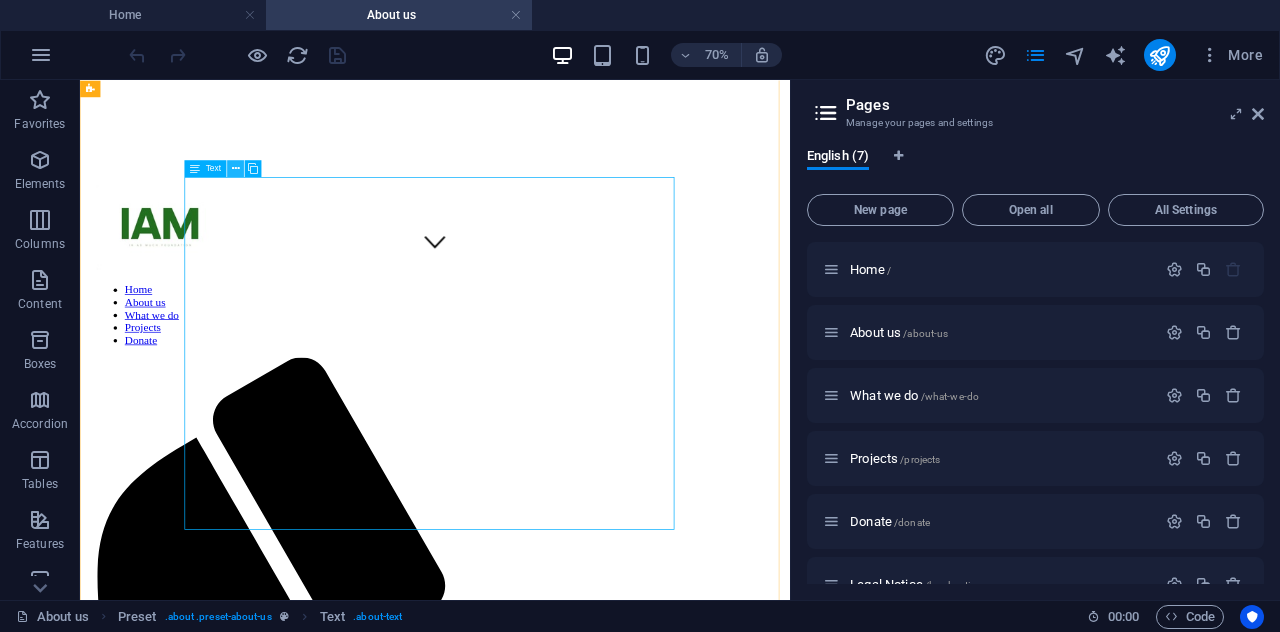 click at bounding box center [236, 168] 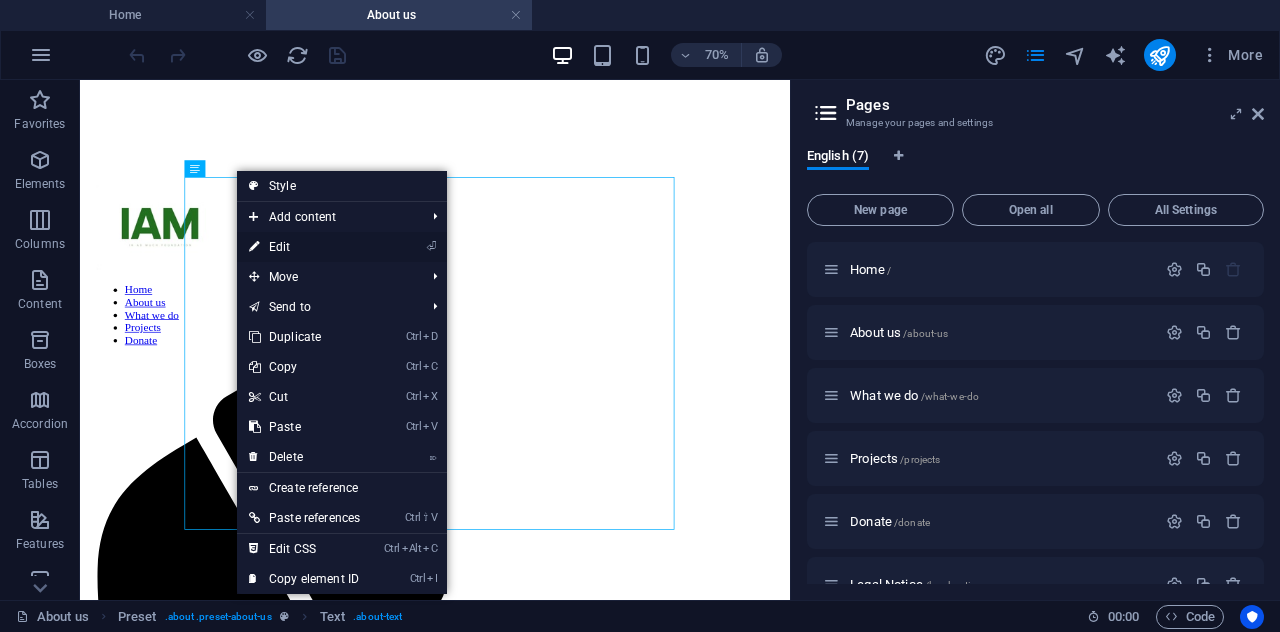 click on "⏎  Edit" at bounding box center [304, 247] 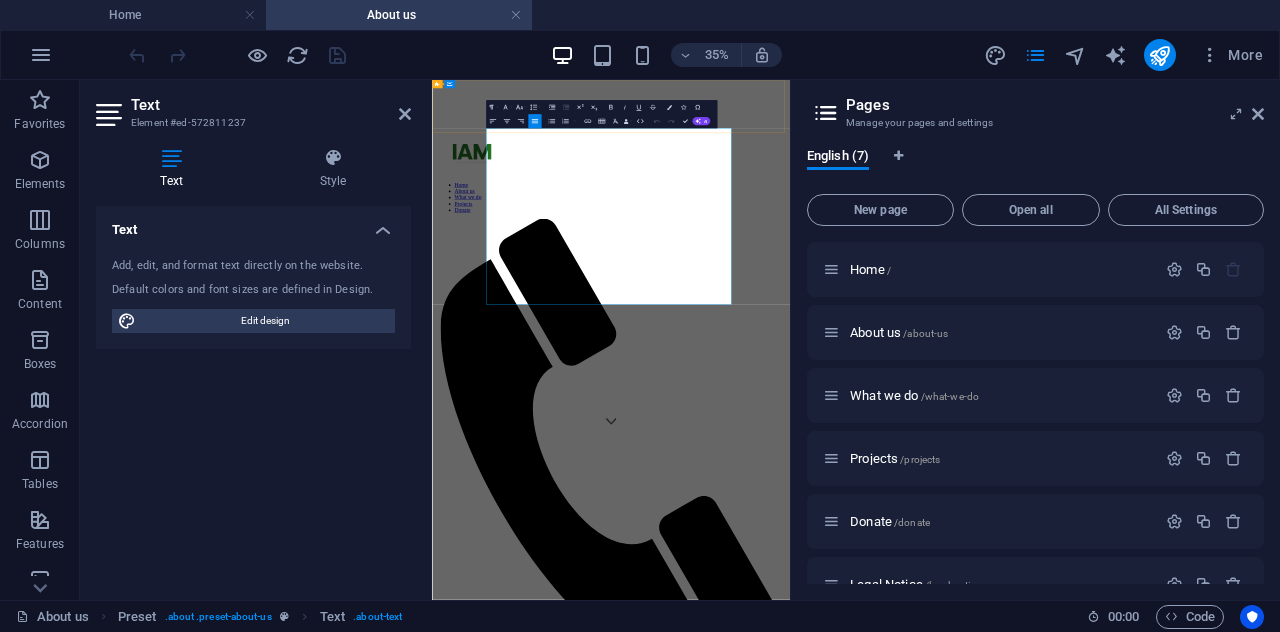 drag, startPoint x: 816, startPoint y: 698, endPoint x: 928, endPoint y: 186, distance: 524.1069 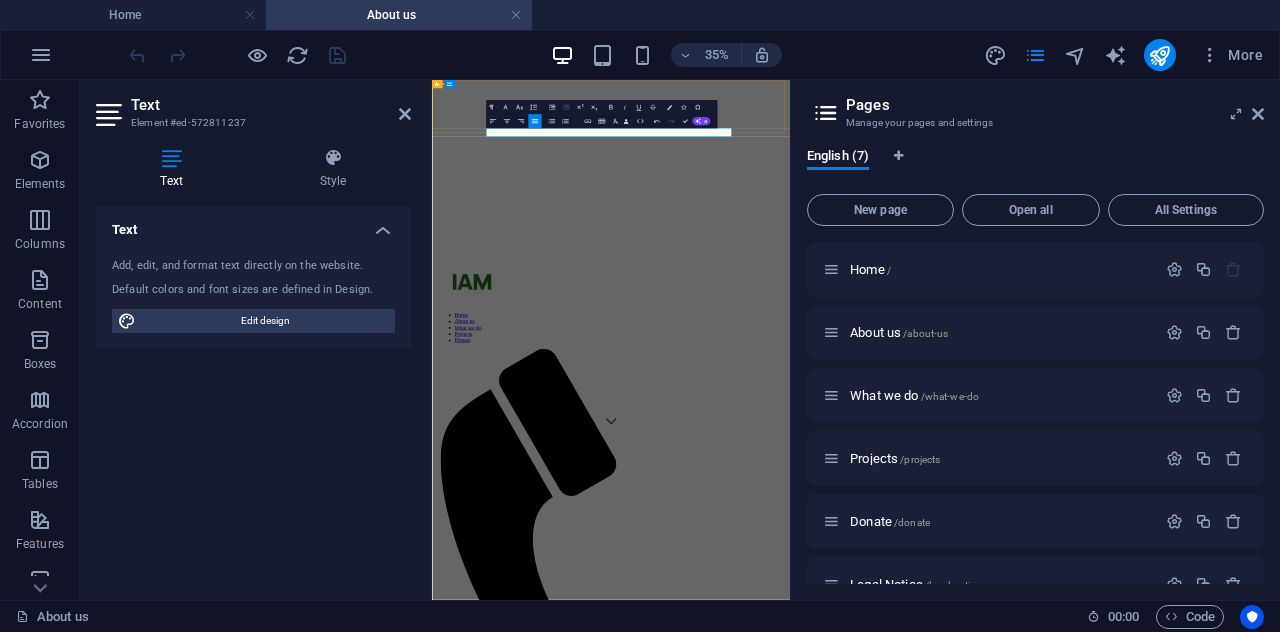 click on "Home About us What we do Projects Donate" at bounding box center (943, 1363) 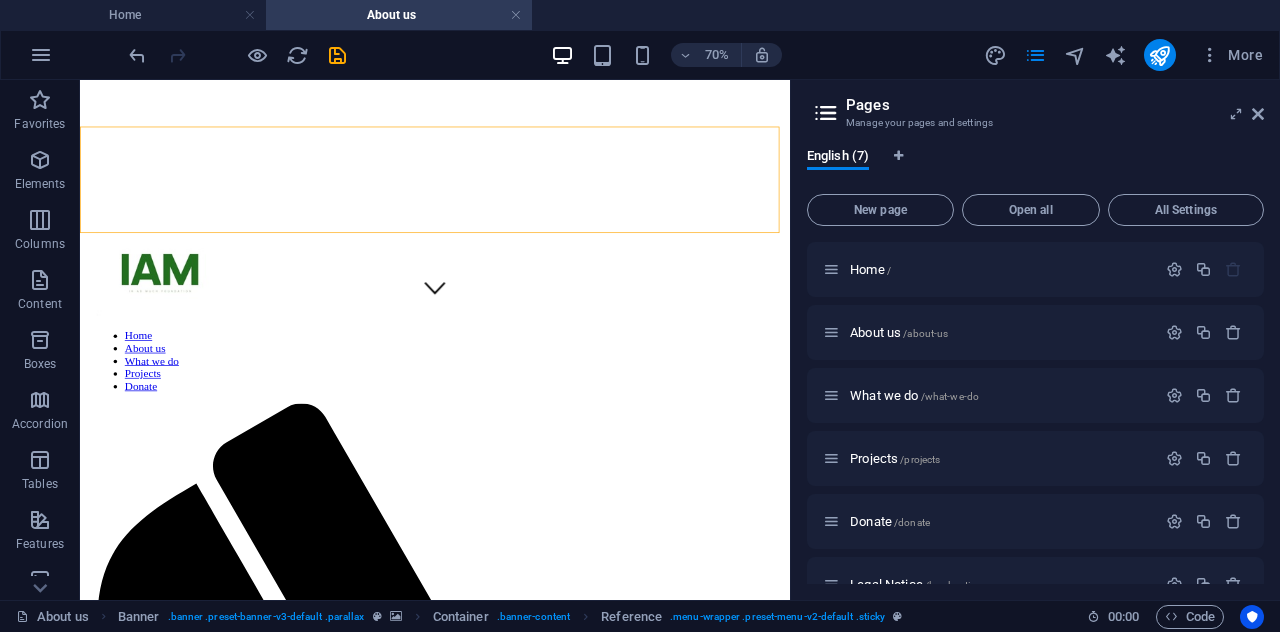 scroll, scrollTop: 407, scrollLeft: 0, axis: vertical 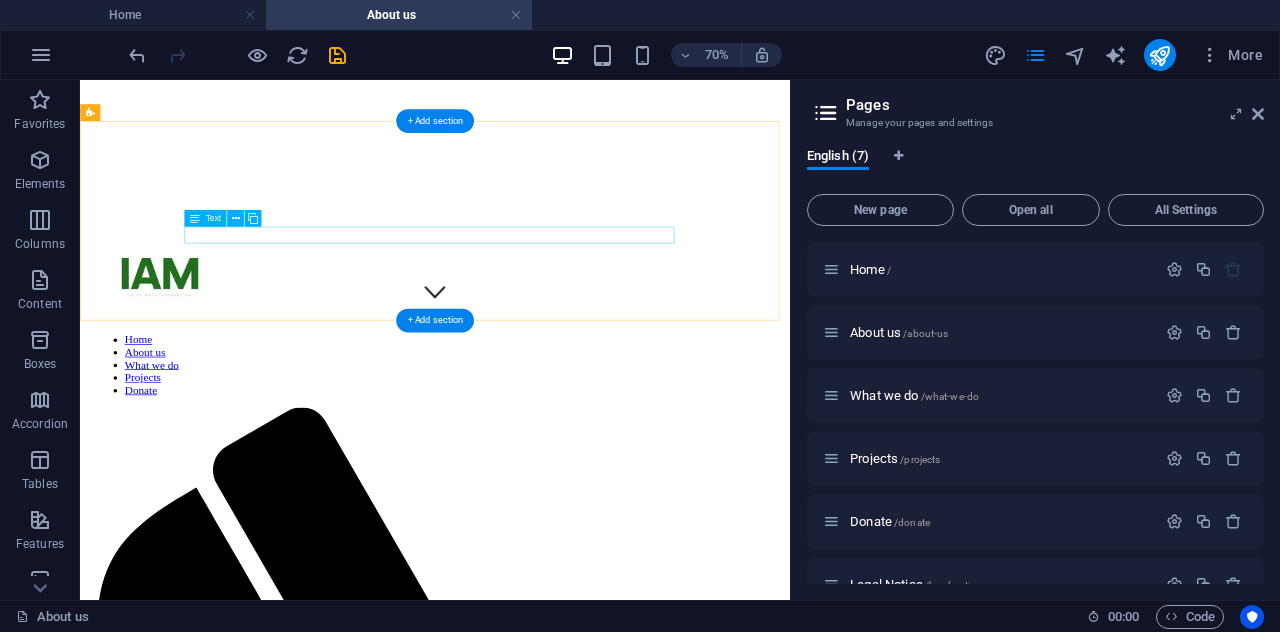click on "In m poverty by providing them with stepping stones to success that enables them to be self-reliant." at bounding box center (587, 2034) 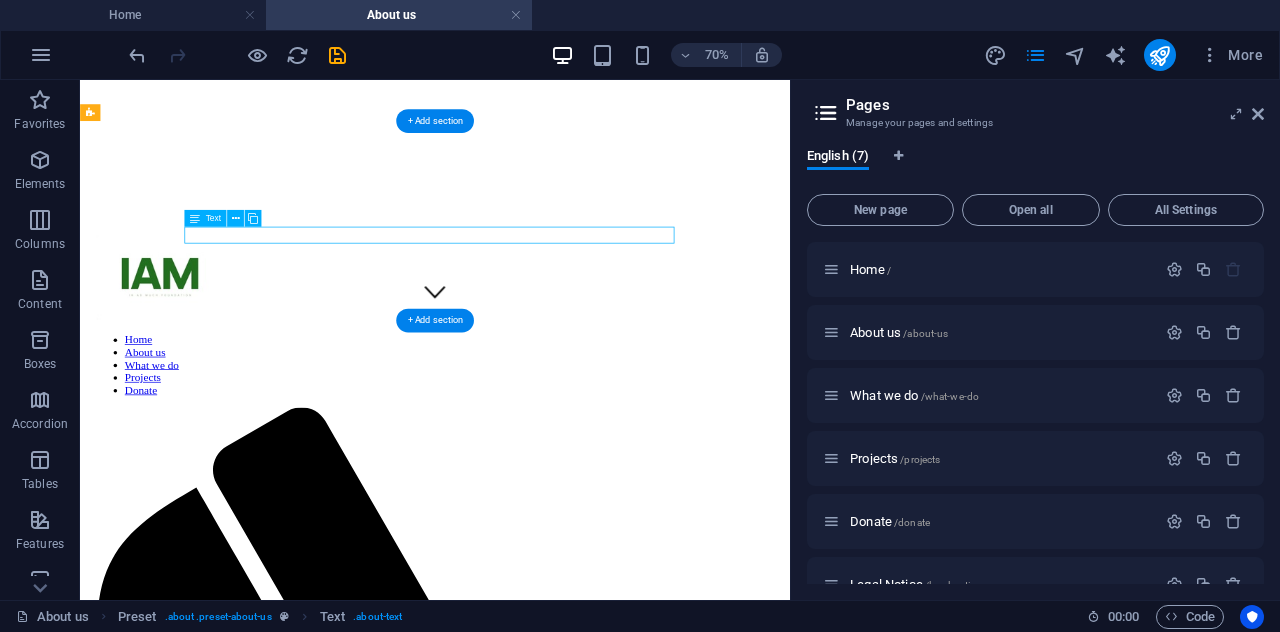click on "In m poverty by providing them with stepping stones to success that enables them to be self-reliant." at bounding box center (587, 2034) 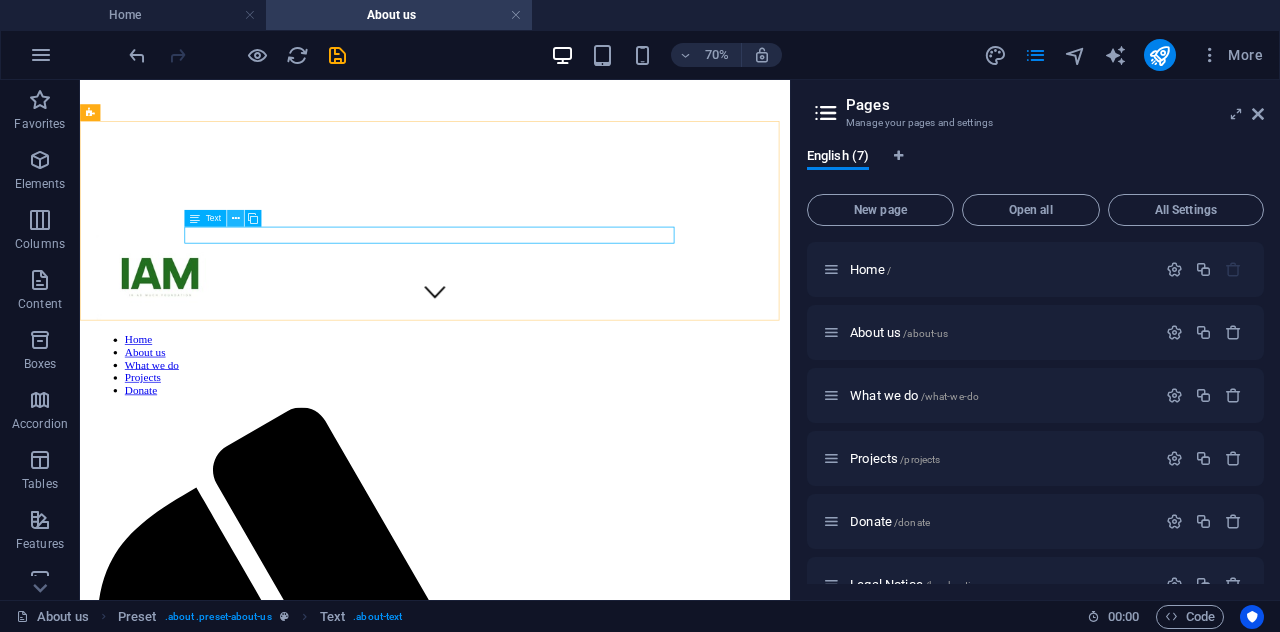 click at bounding box center (235, 218) 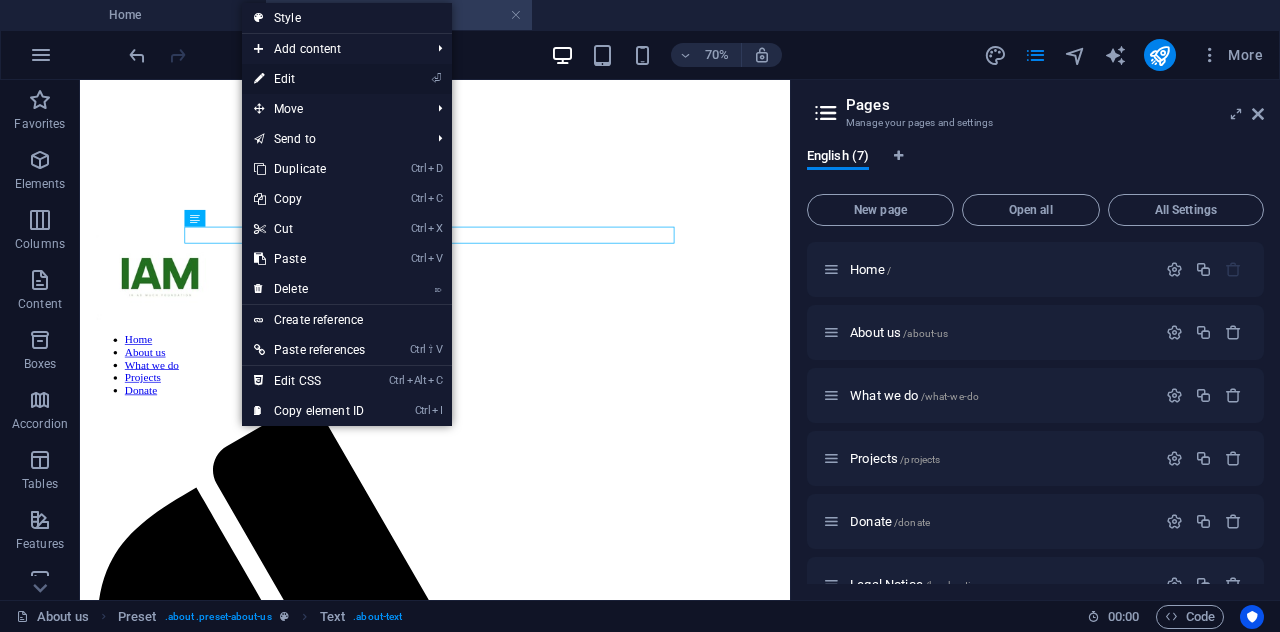 click on "⏎  Edit" at bounding box center [309, 79] 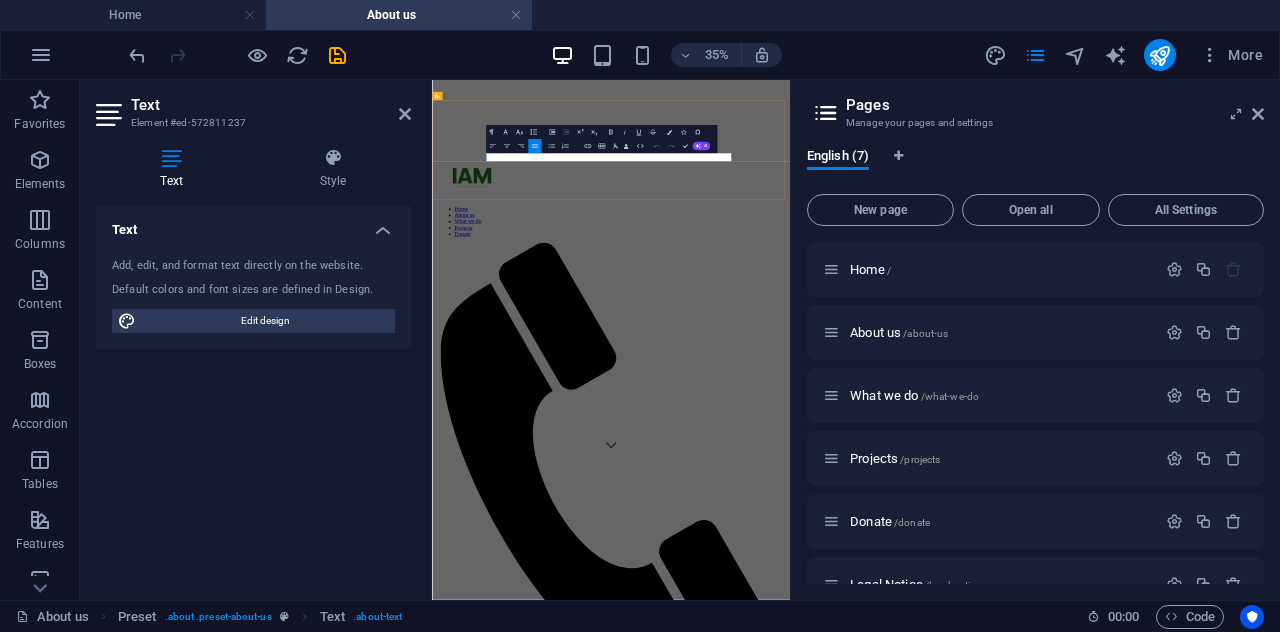 click on "In m poverty by providing them with stepping stones to success that enables them to be self-reliant." at bounding box center [943, 2046] 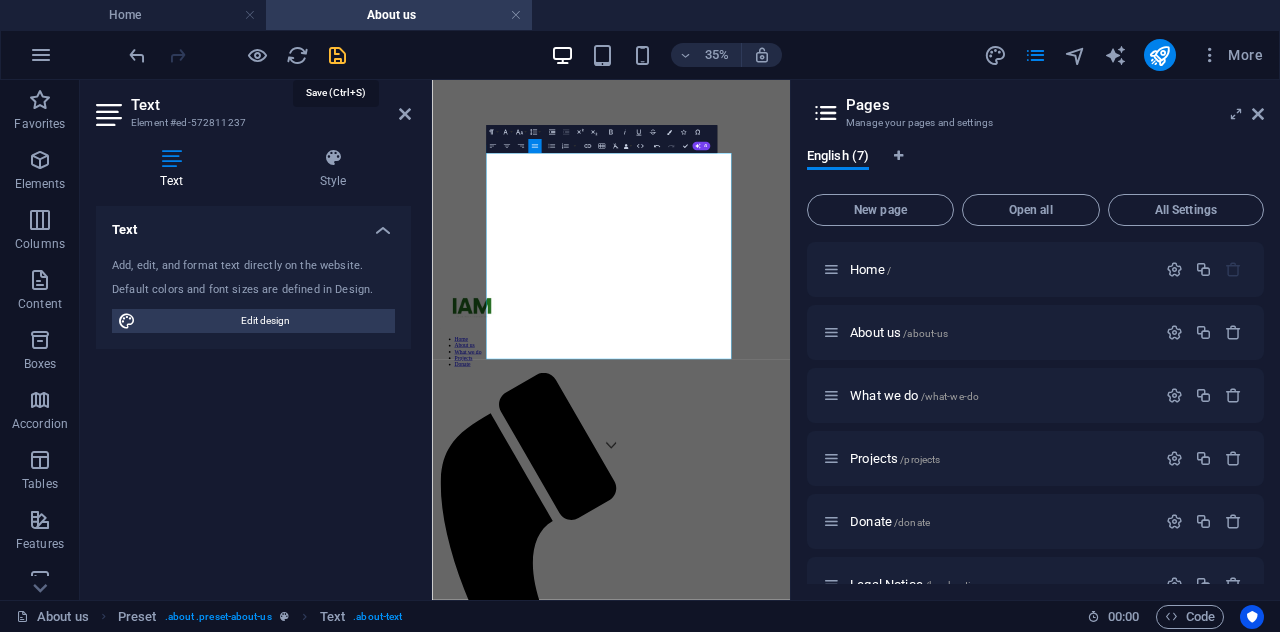 click at bounding box center (337, 55) 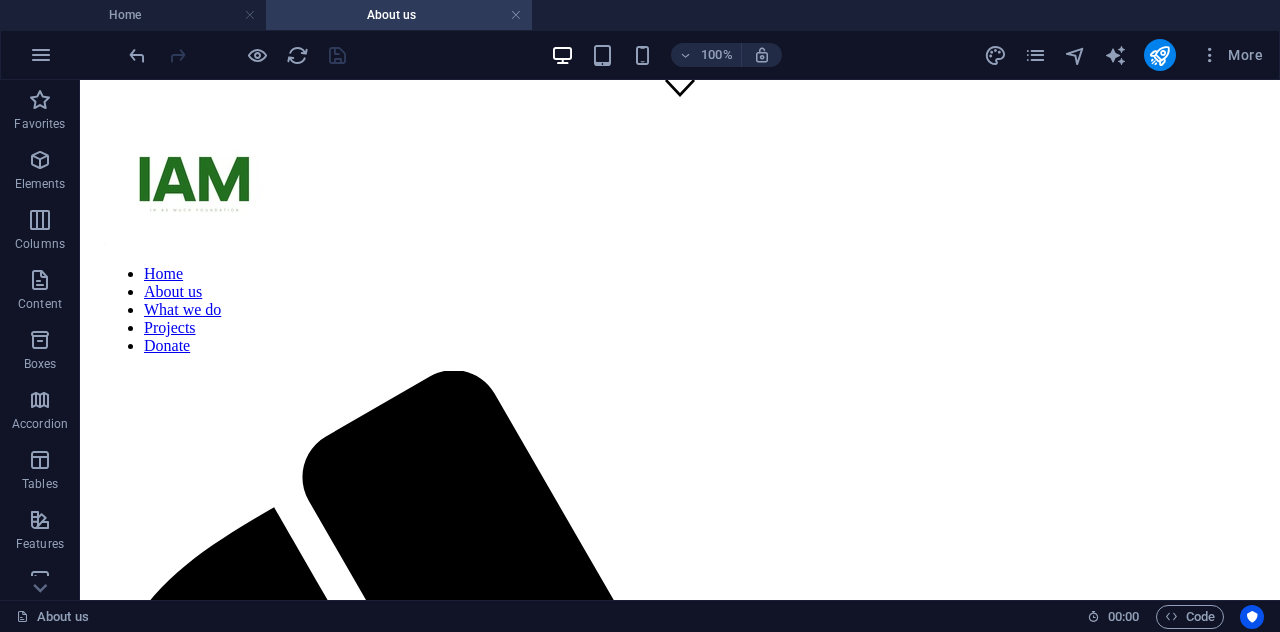 scroll, scrollTop: 487, scrollLeft: 0, axis: vertical 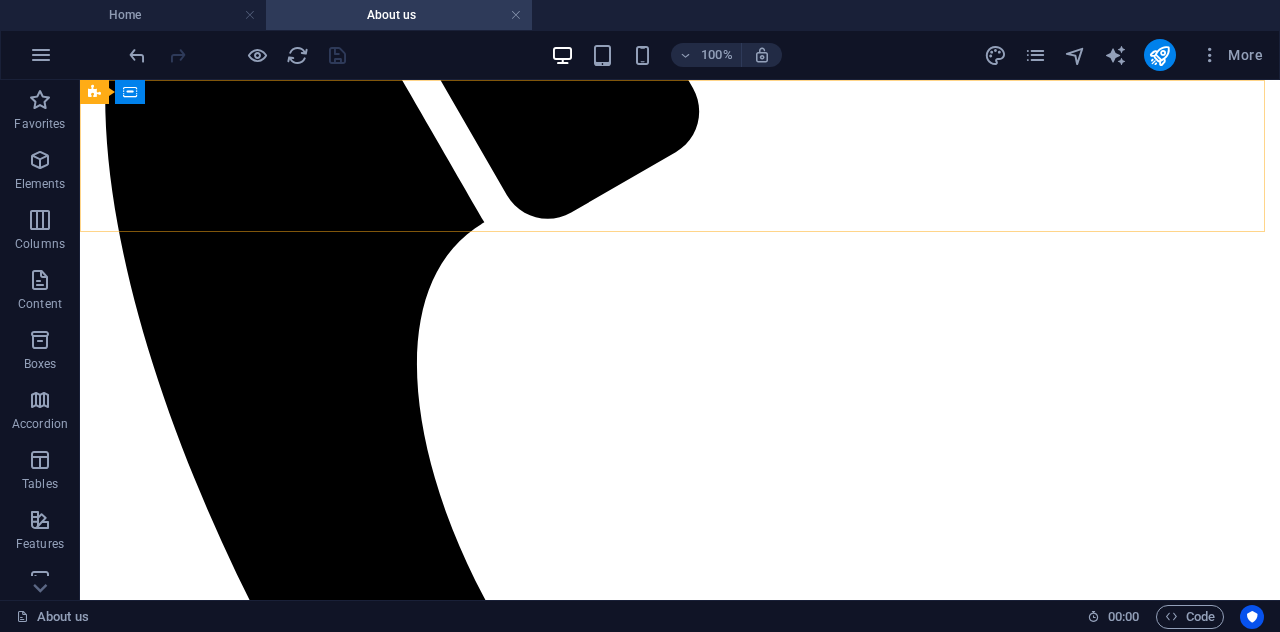 click on "Home About us What we do Projects Donate" at bounding box center (680, -339) 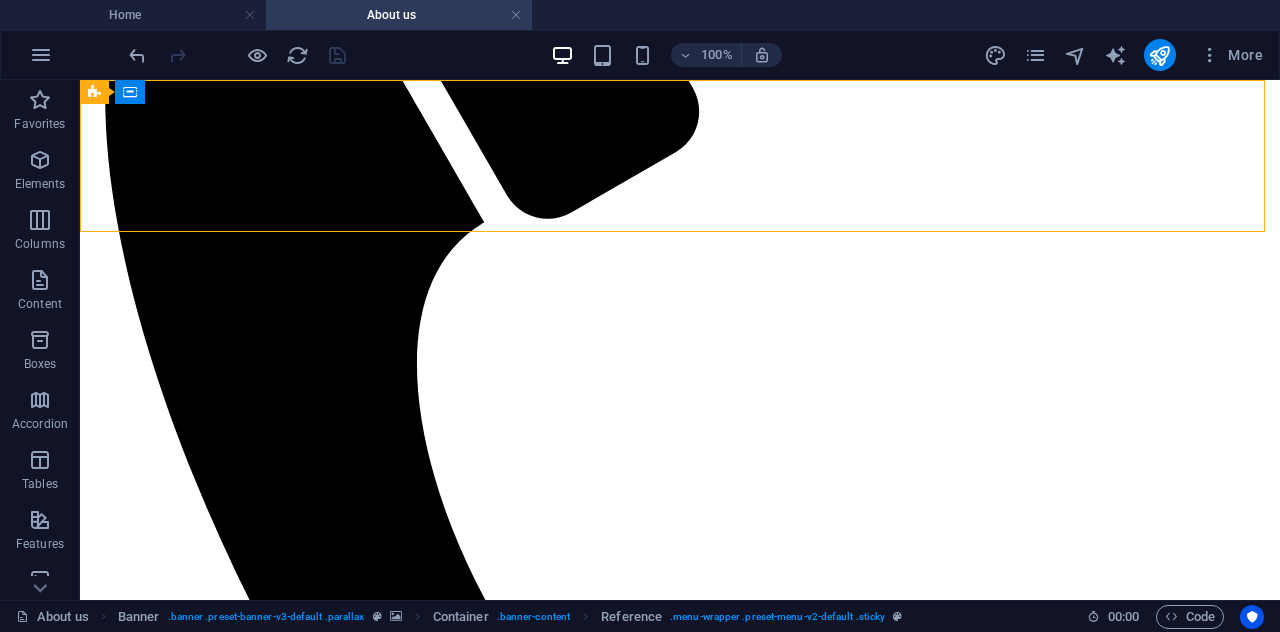 click on "Home About us What we do Projects Donate" at bounding box center [680, -339] 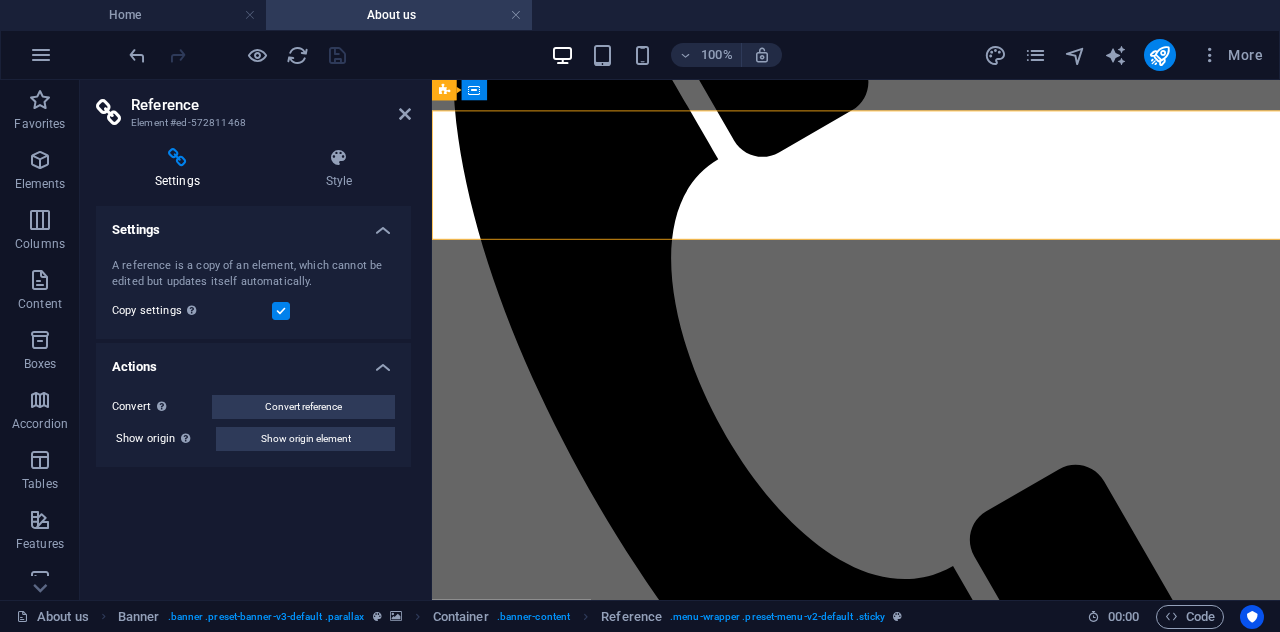 scroll, scrollTop: 1091, scrollLeft: 0, axis: vertical 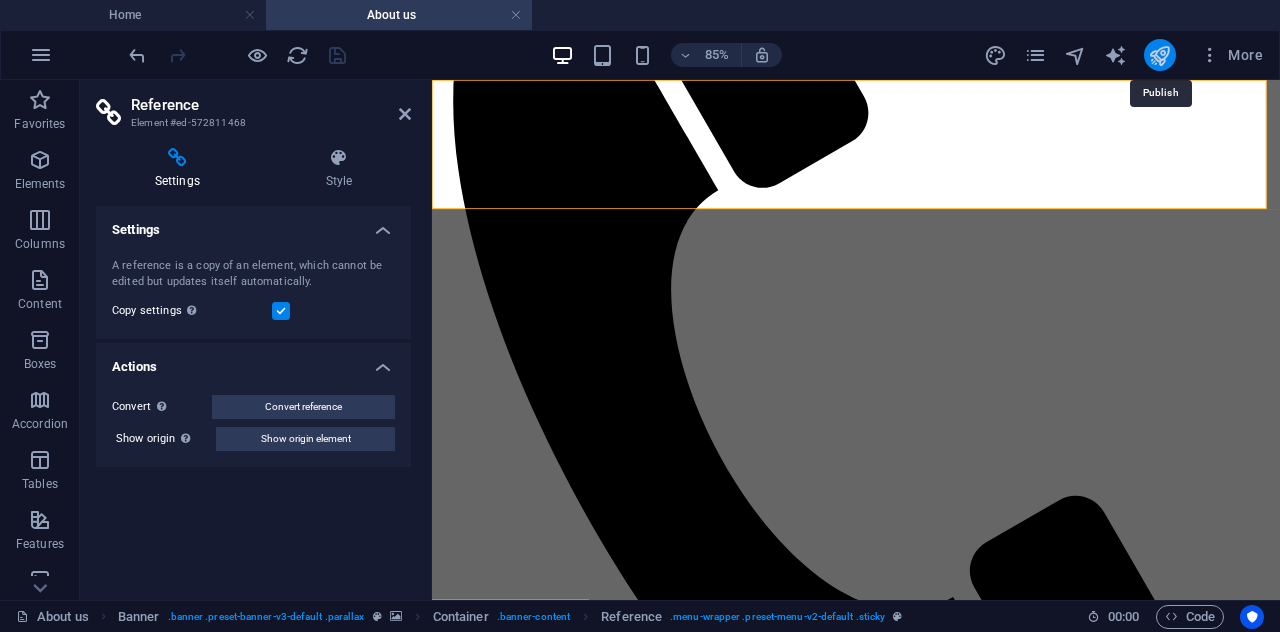 click at bounding box center (1159, 55) 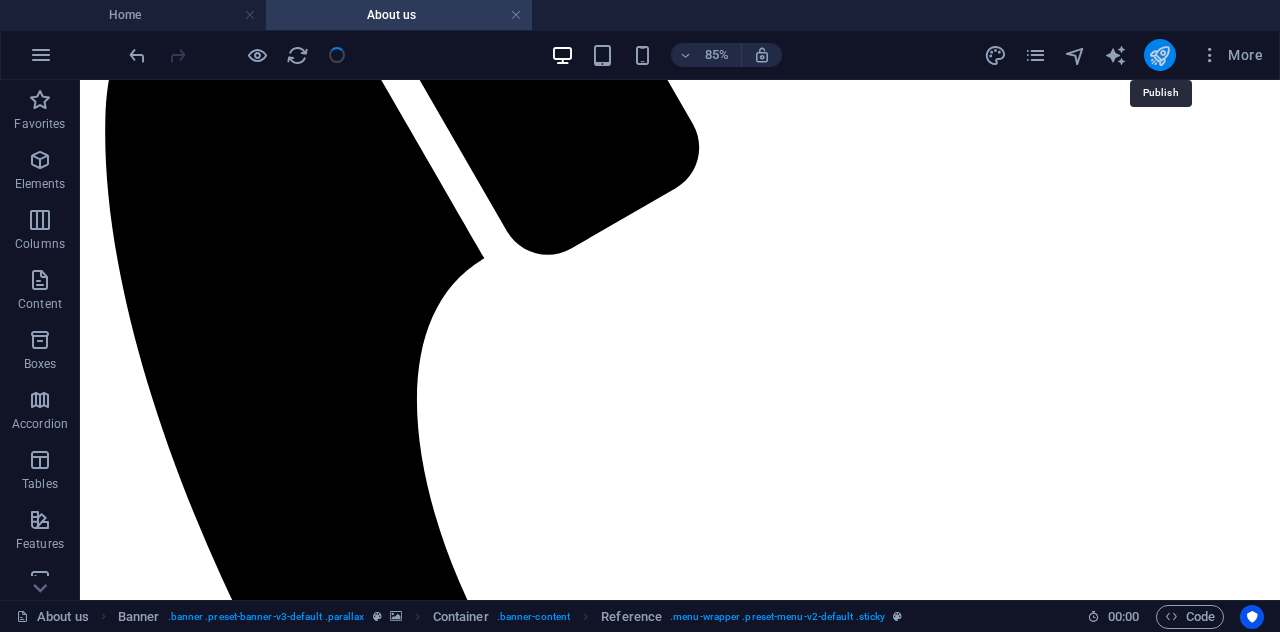 scroll, scrollTop: 1127, scrollLeft: 0, axis: vertical 